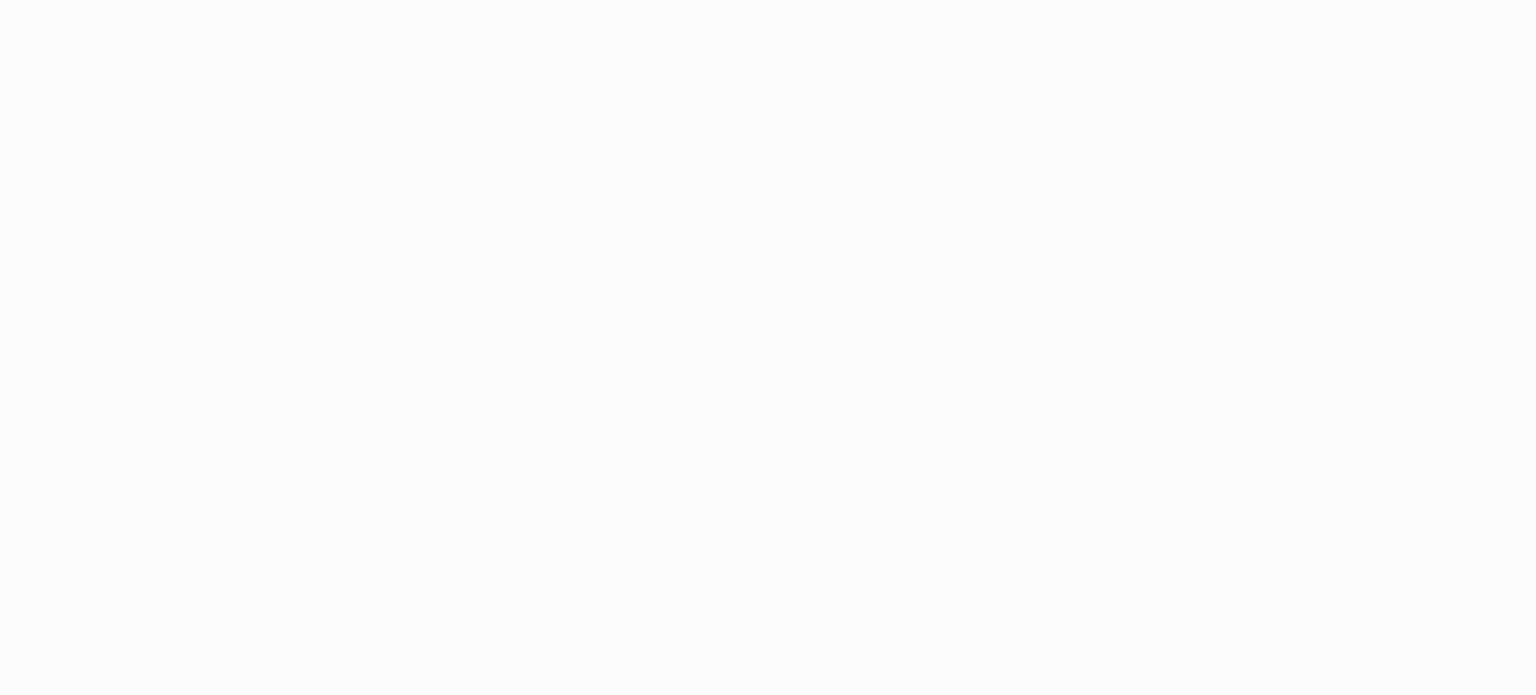 scroll, scrollTop: 0, scrollLeft: 0, axis: both 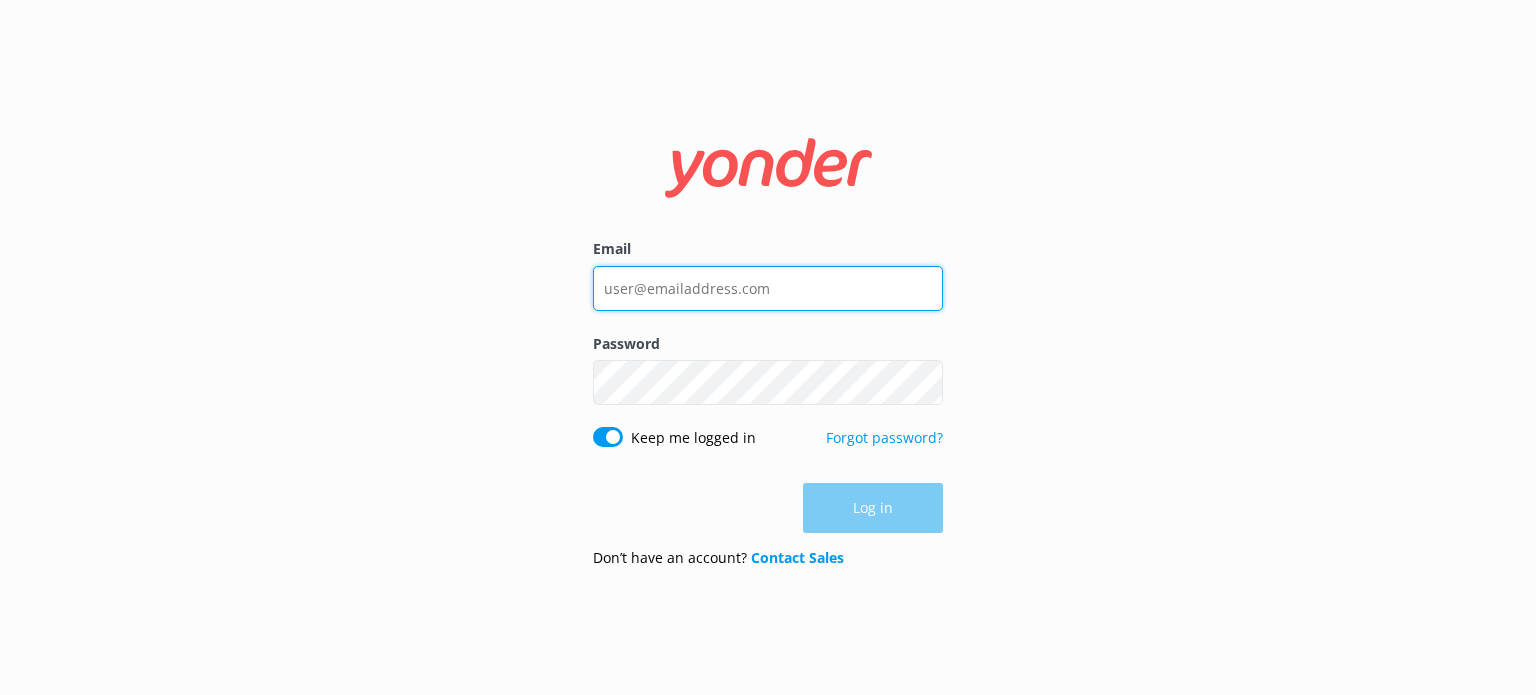 click on "Email" at bounding box center [768, 288] 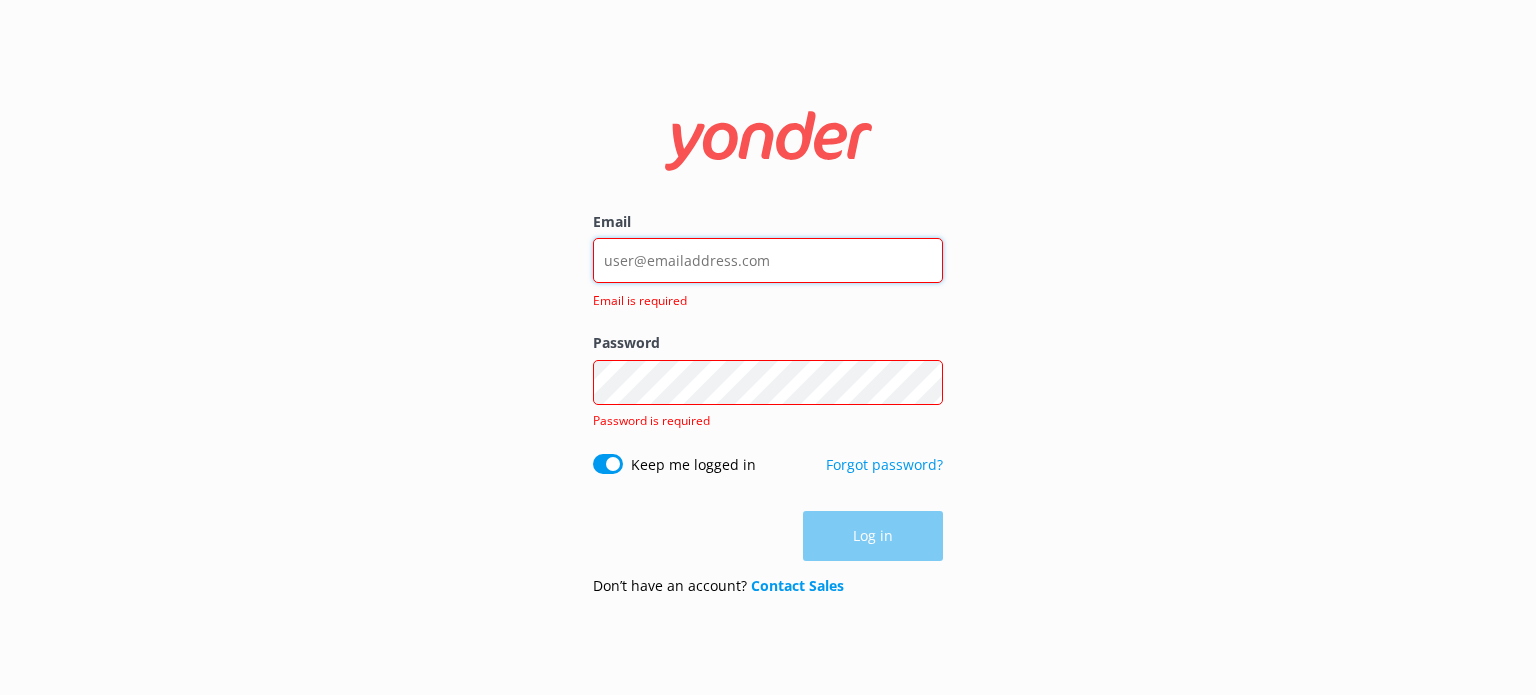 type on "hello@pvdtourco.com" 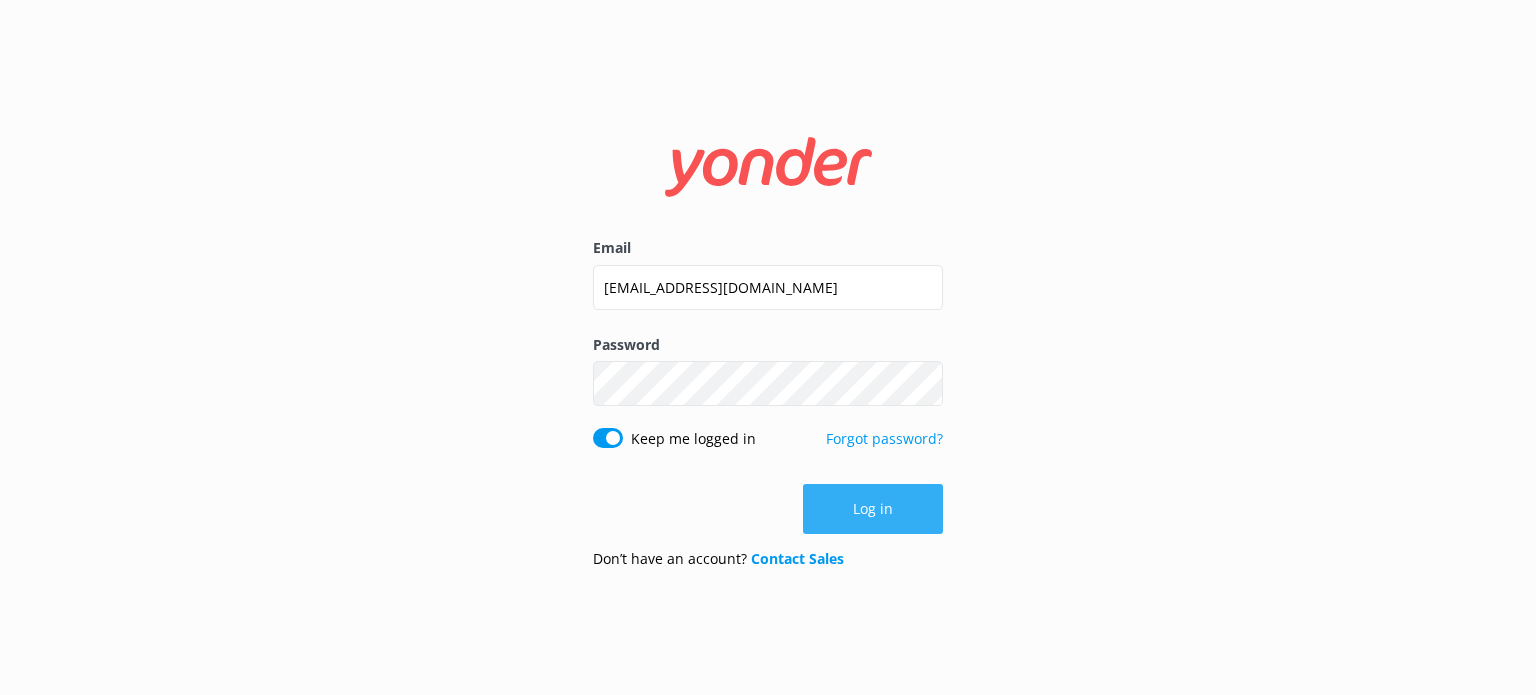 click on "Log in" at bounding box center (873, 509) 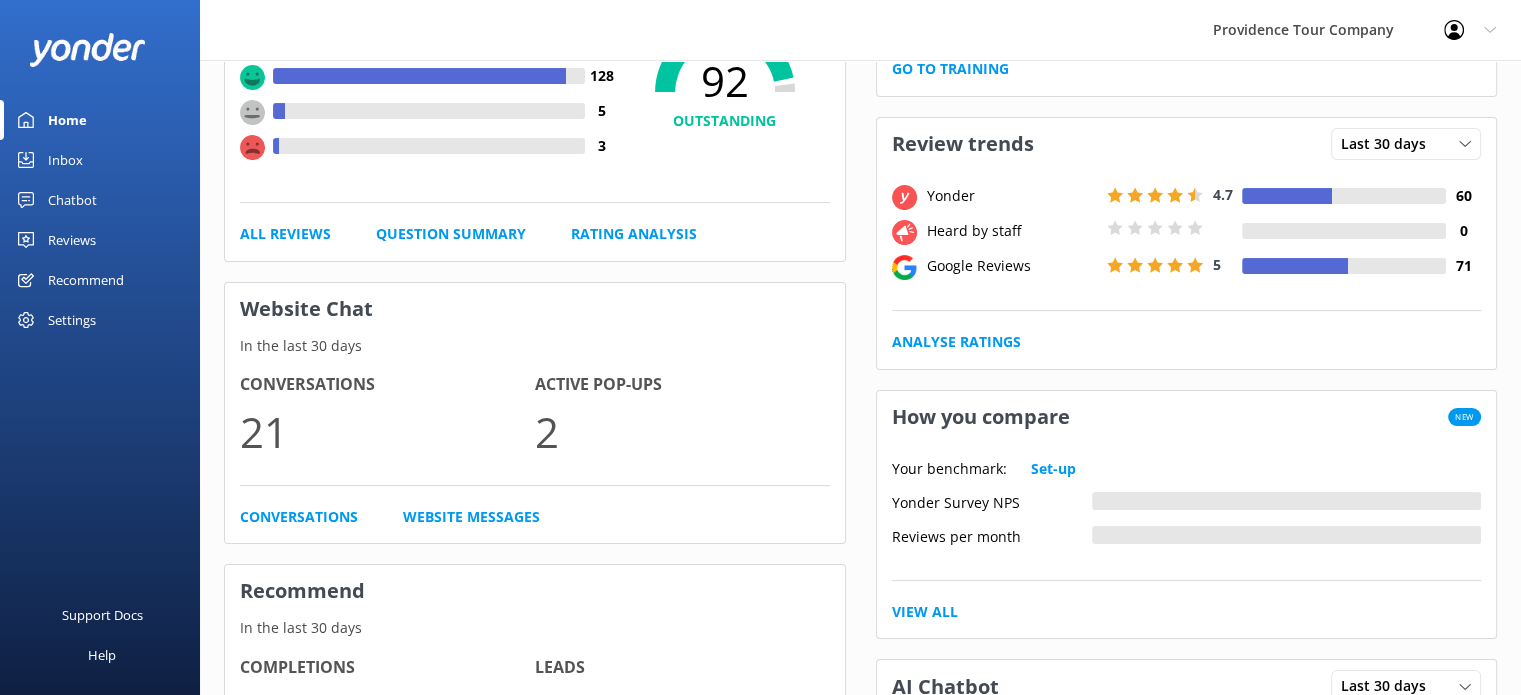scroll, scrollTop: 69, scrollLeft: 0, axis: vertical 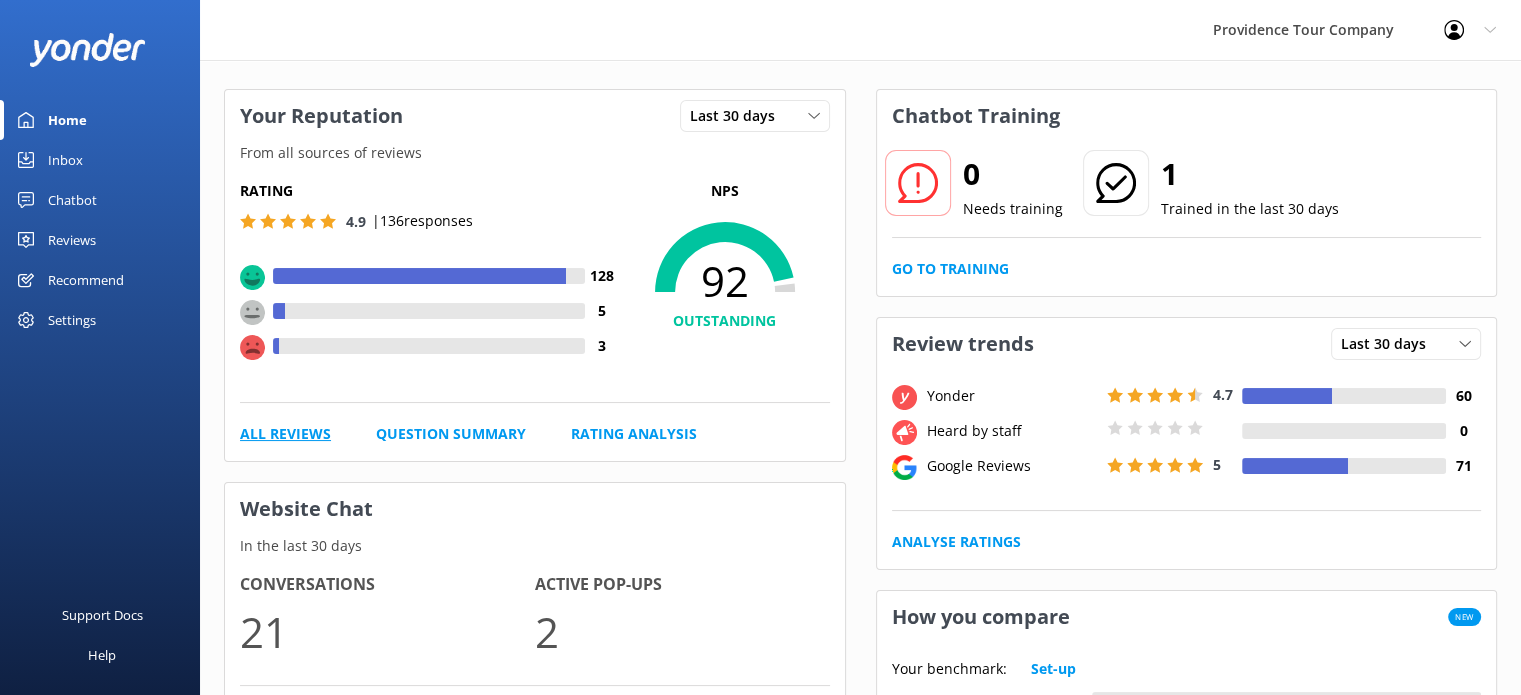 click on "All Reviews" at bounding box center [285, 434] 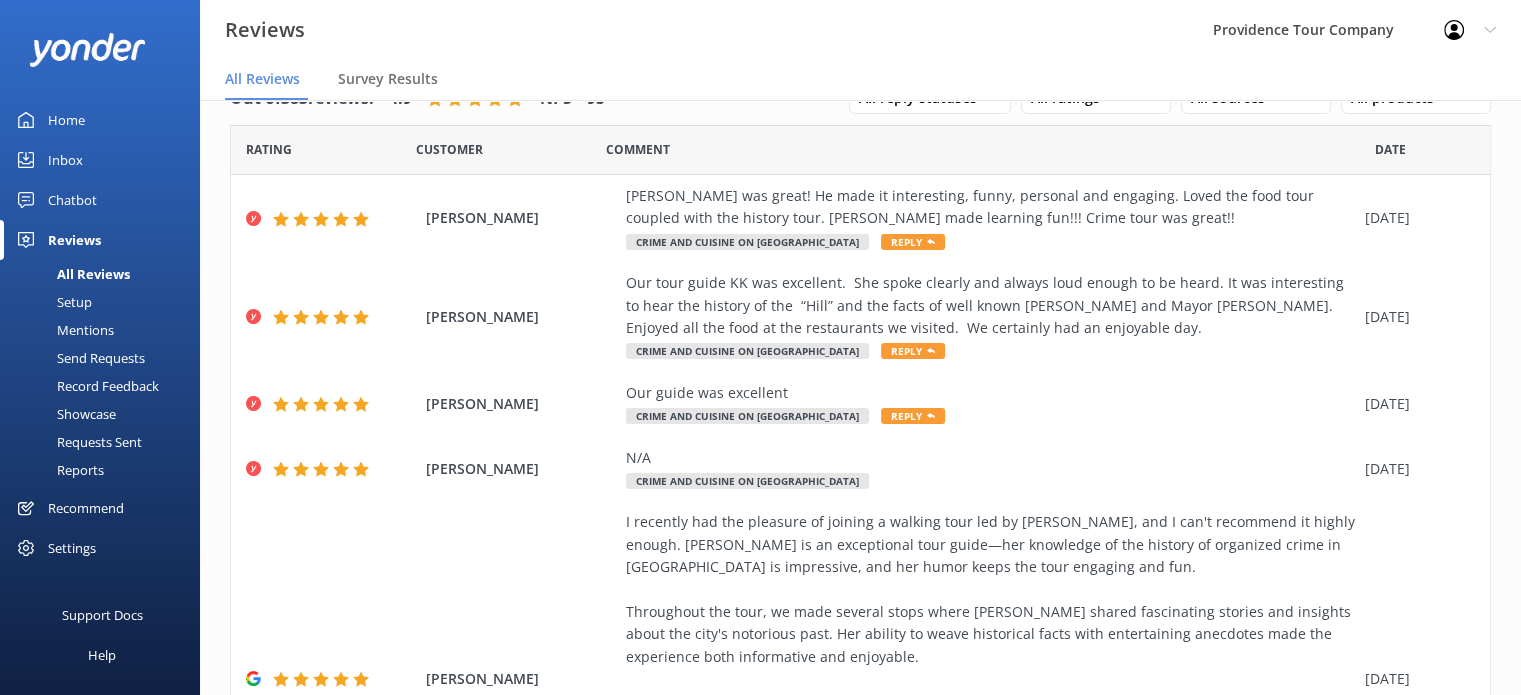 scroll, scrollTop: 0, scrollLeft: 0, axis: both 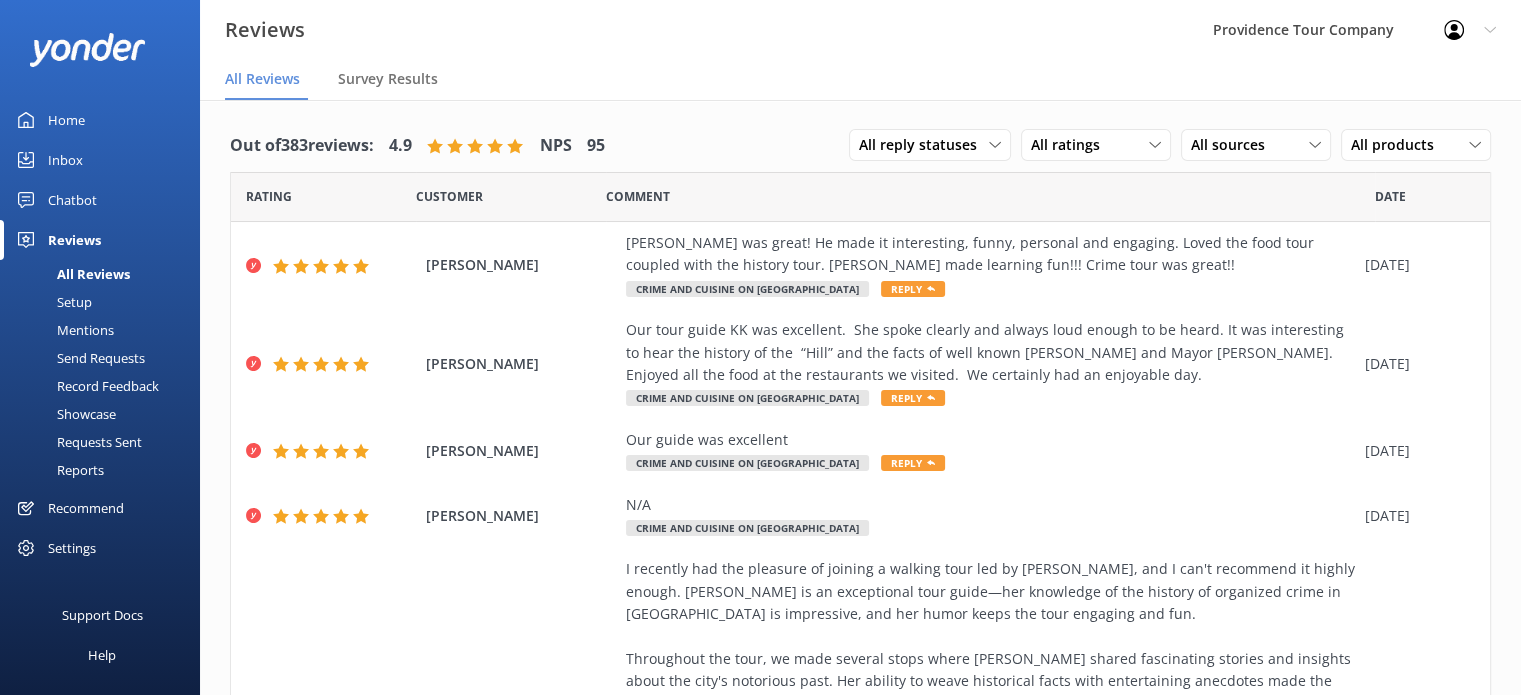 click on "Home" at bounding box center (100, 120) 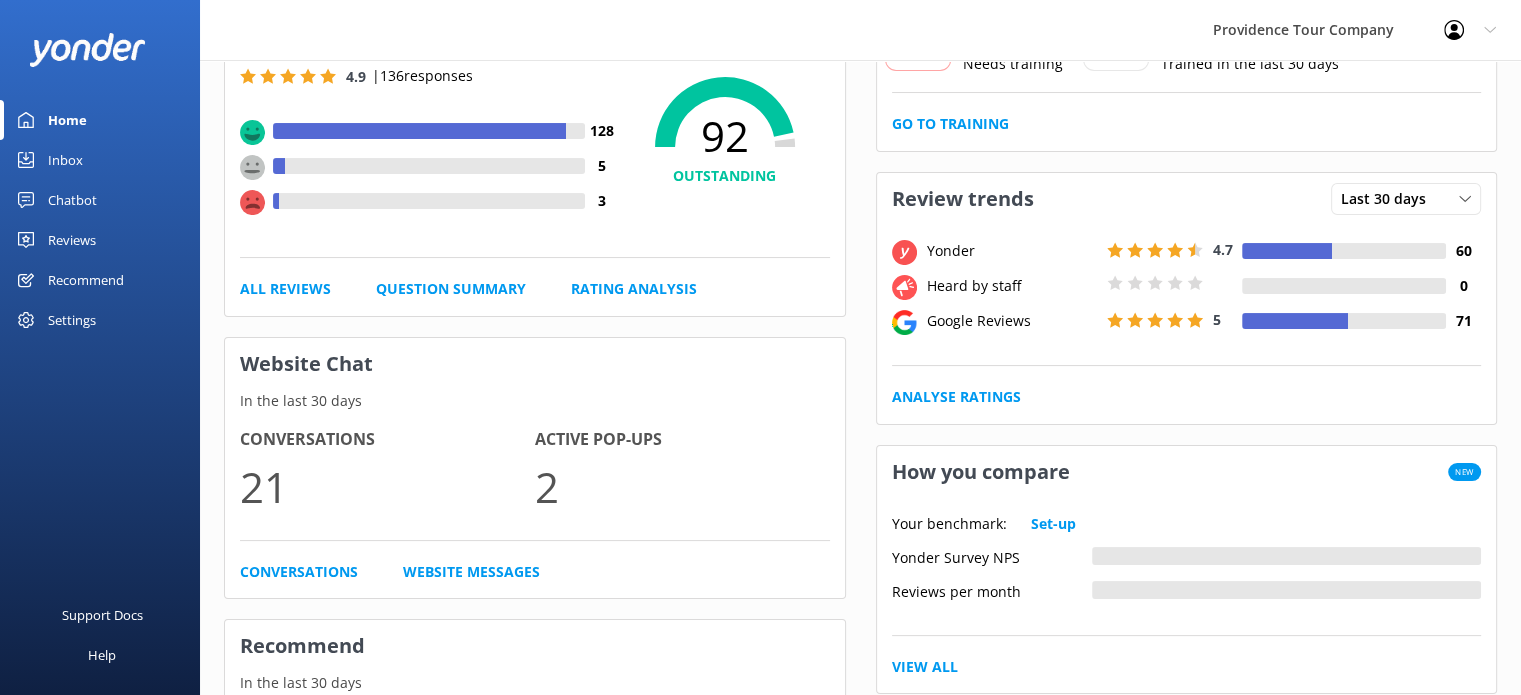 scroll, scrollTop: 500, scrollLeft: 0, axis: vertical 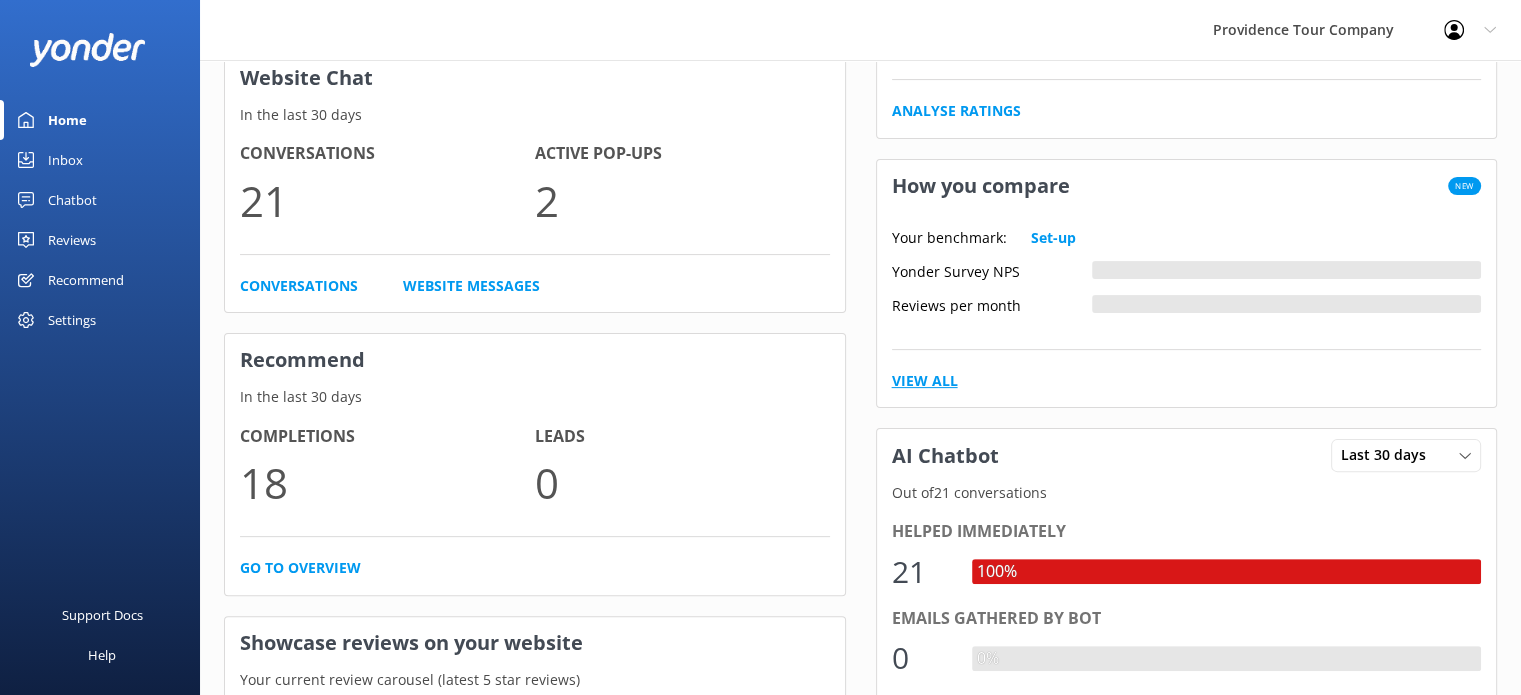 click on "View All" at bounding box center [925, 381] 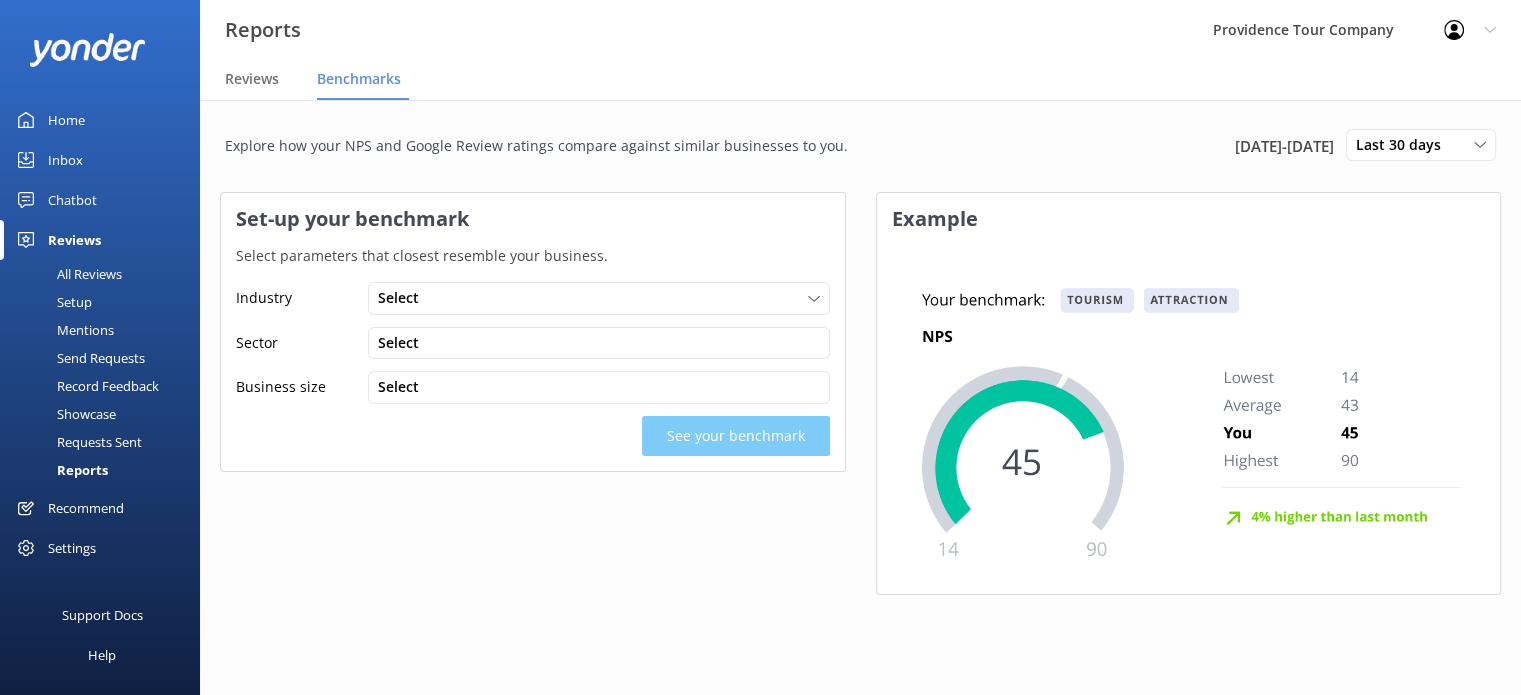 scroll, scrollTop: 0, scrollLeft: 0, axis: both 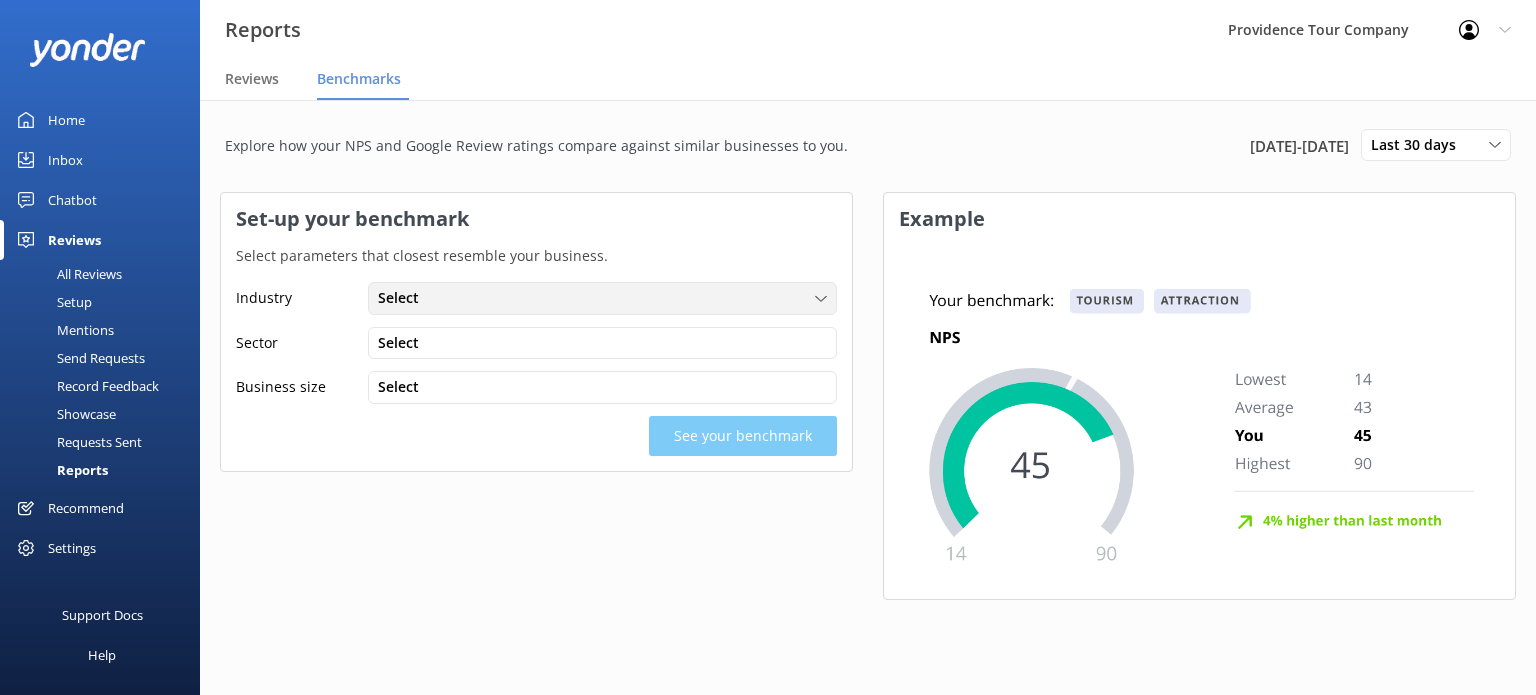click on "Select" at bounding box center [602, 298] 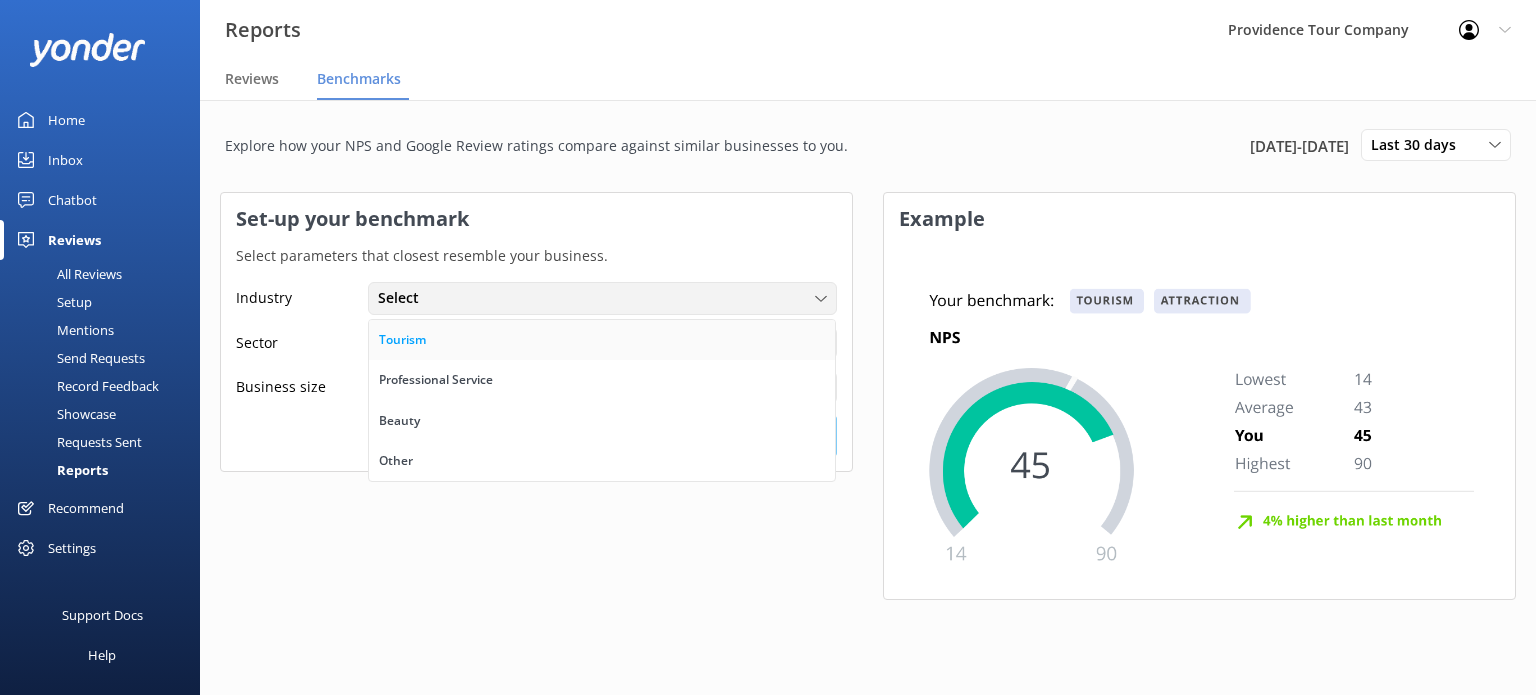 click on "Tourism" at bounding box center (602, 340) 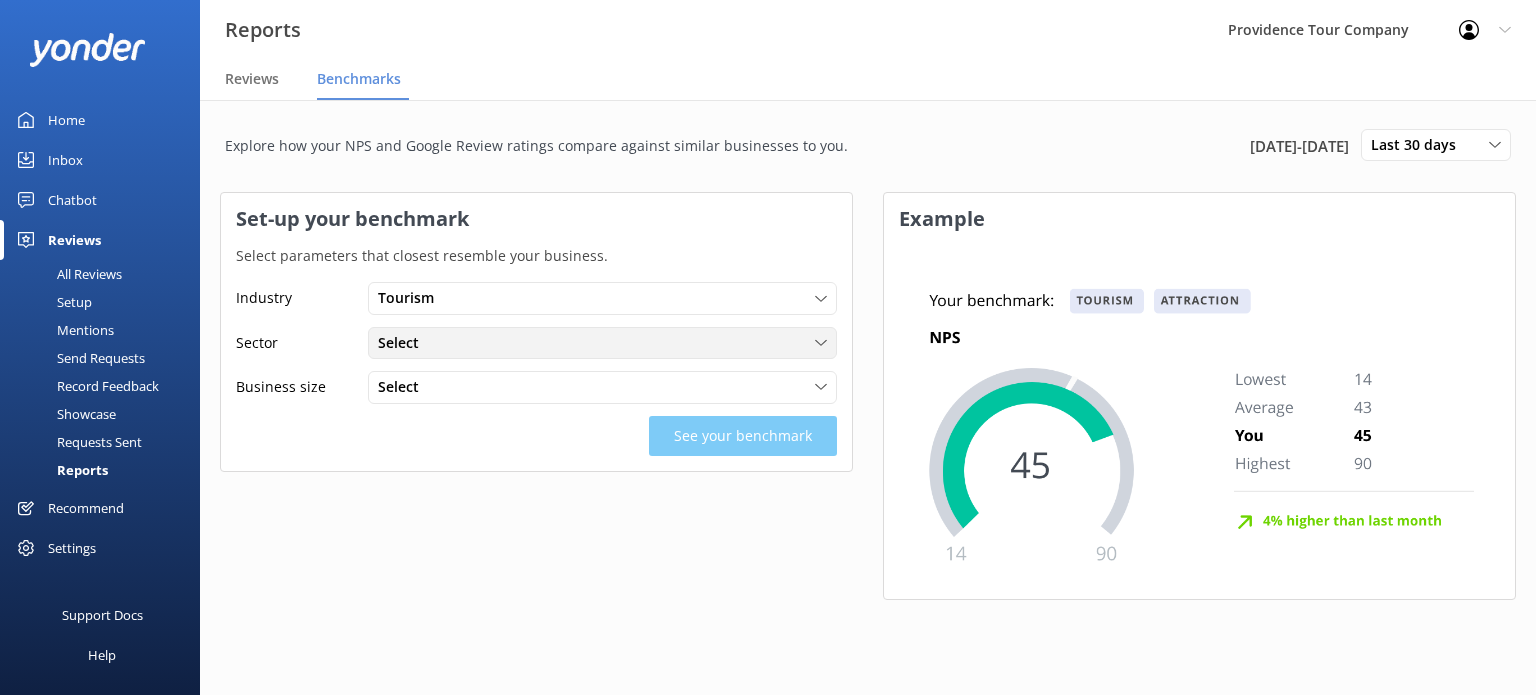 click on "Select" at bounding box center (602, 343) 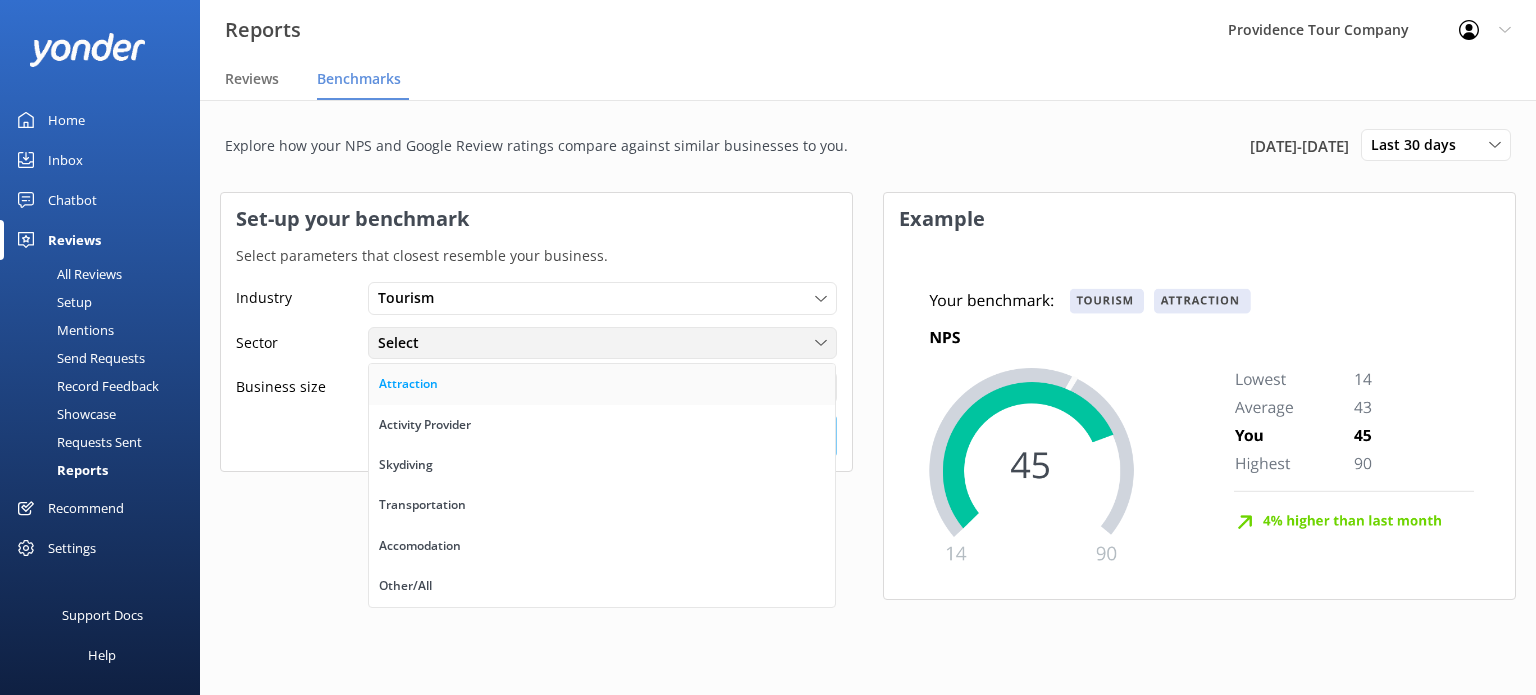 click on "Attraction" at bounding box center (602, 384) 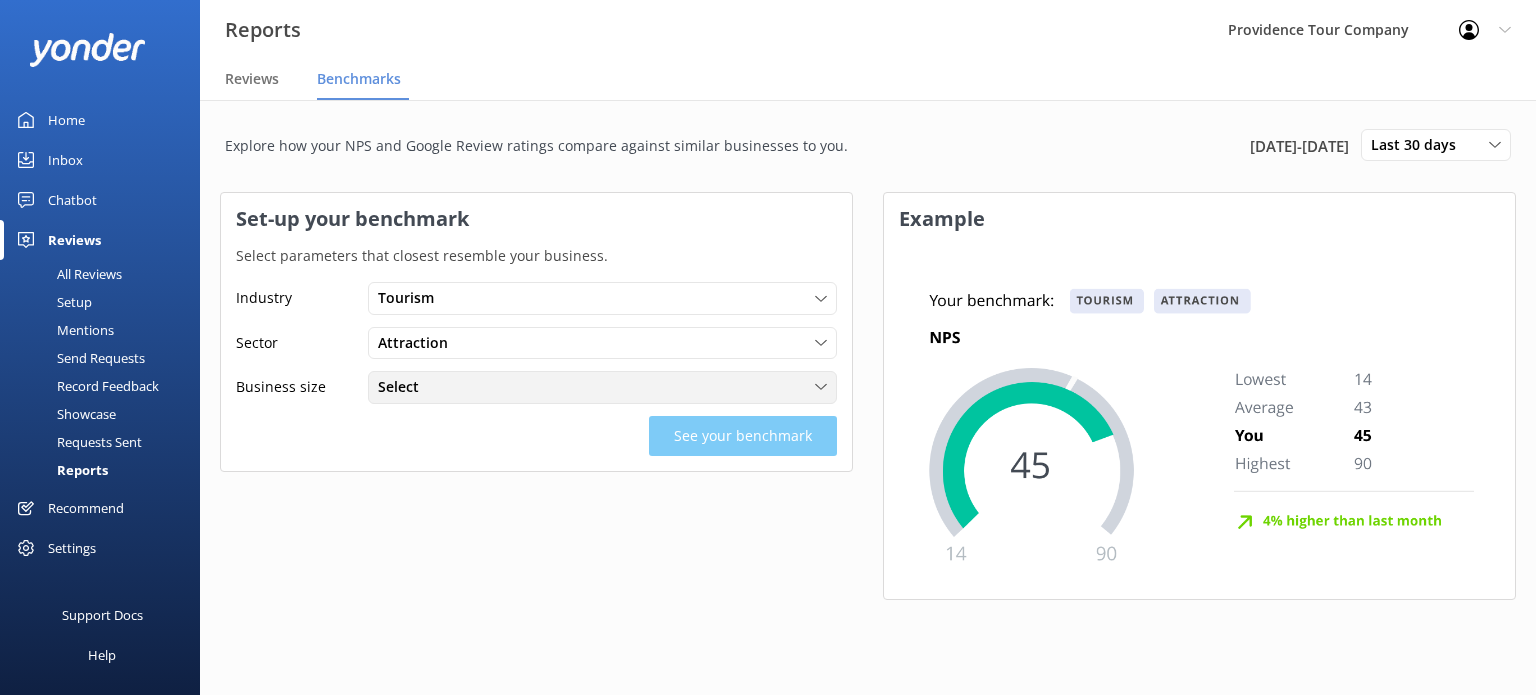 click on "Select" at bounding box center (602, 387) 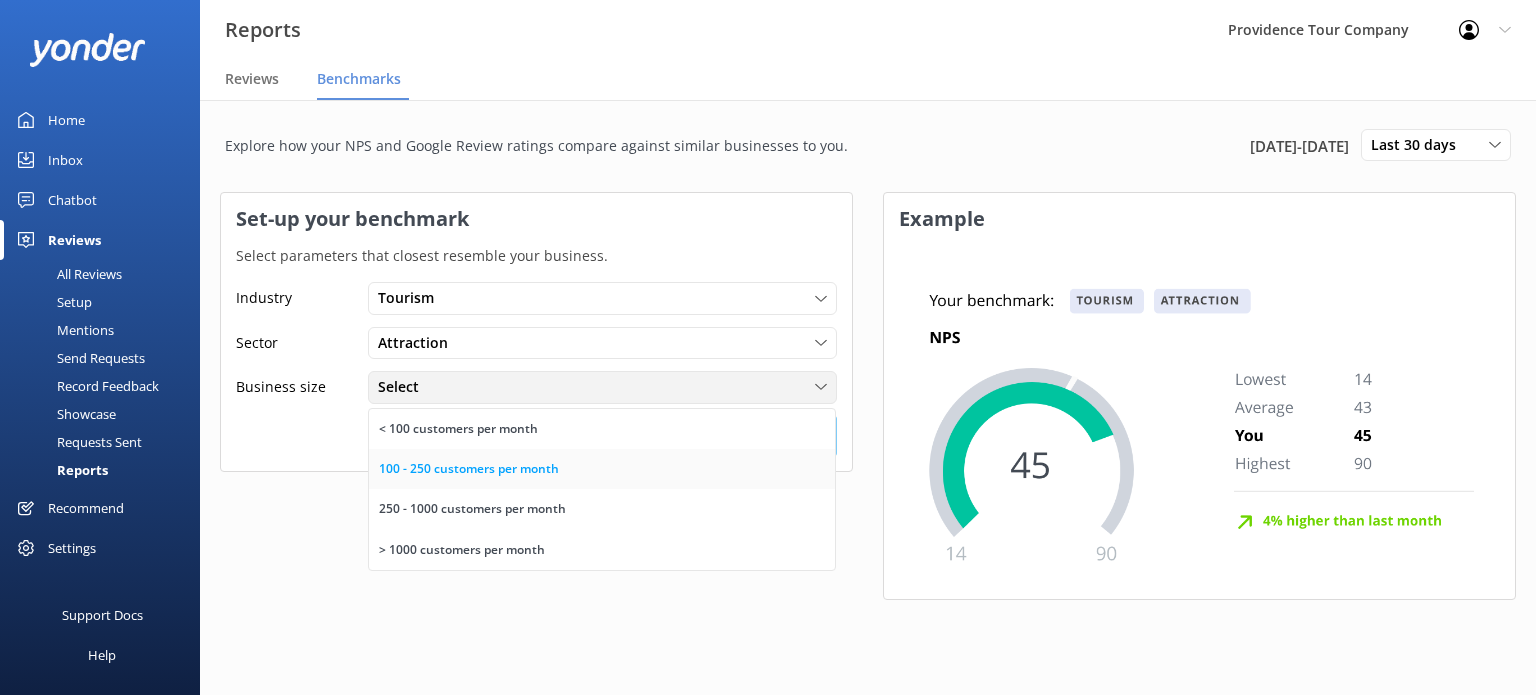 click on "100 - 250 customers per month" at bounding box center (602, 469) 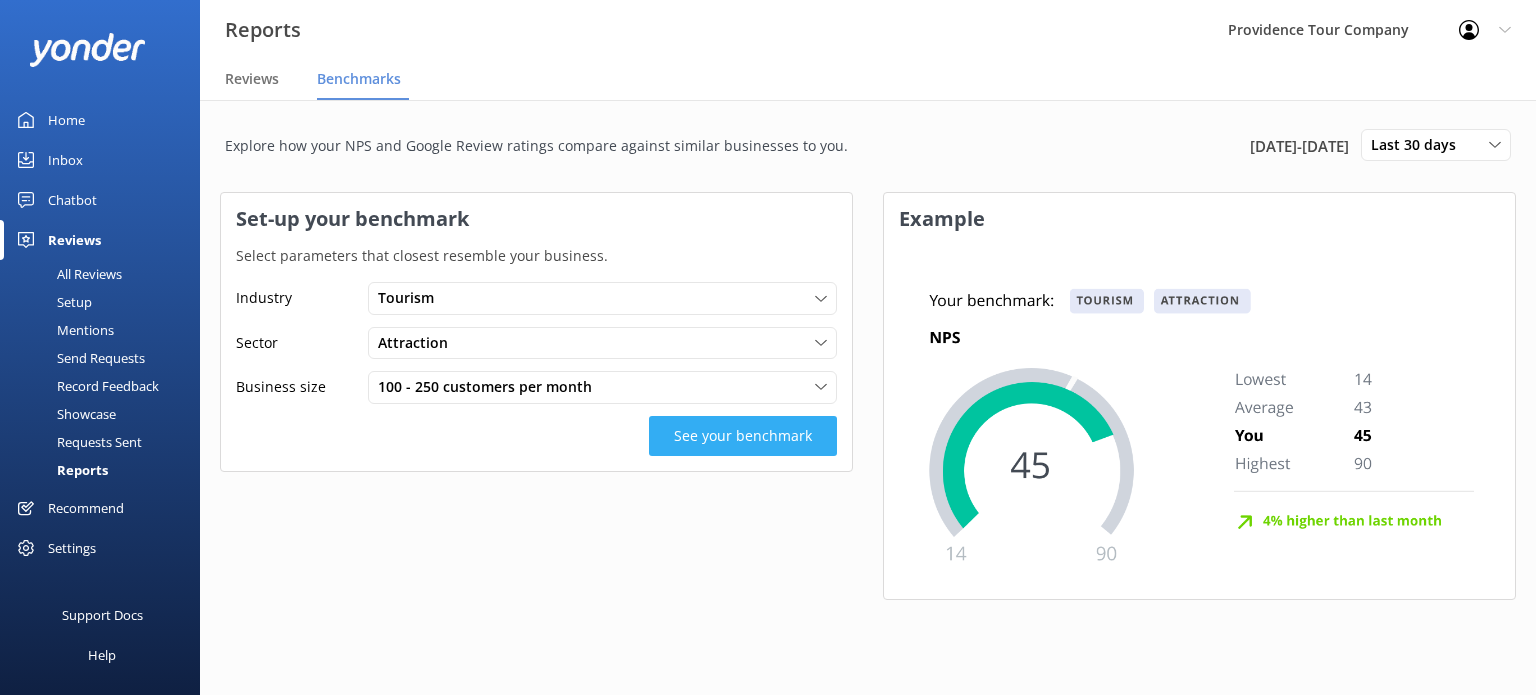 click on "See your benchmark" at bounding box center [743, 436] 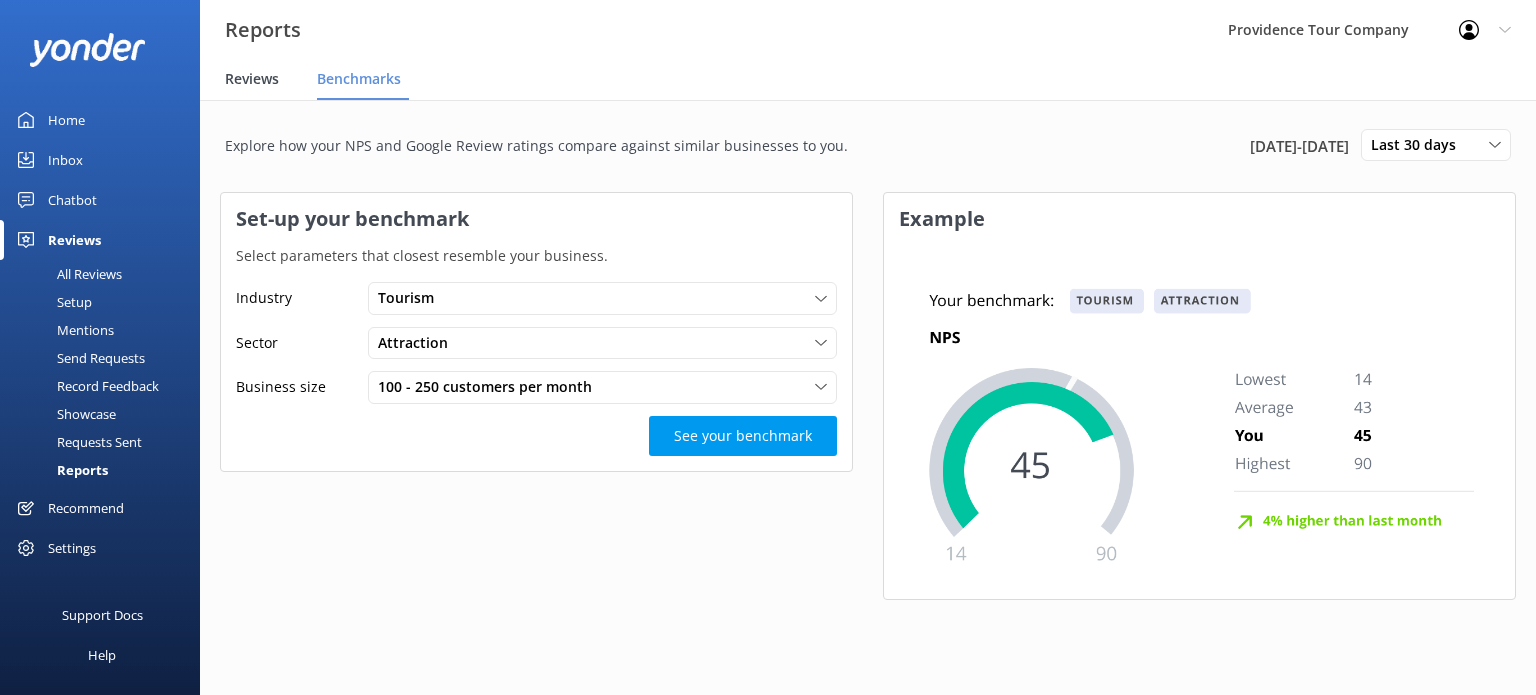 click on "Reviews" at bounding box center (256, 80) 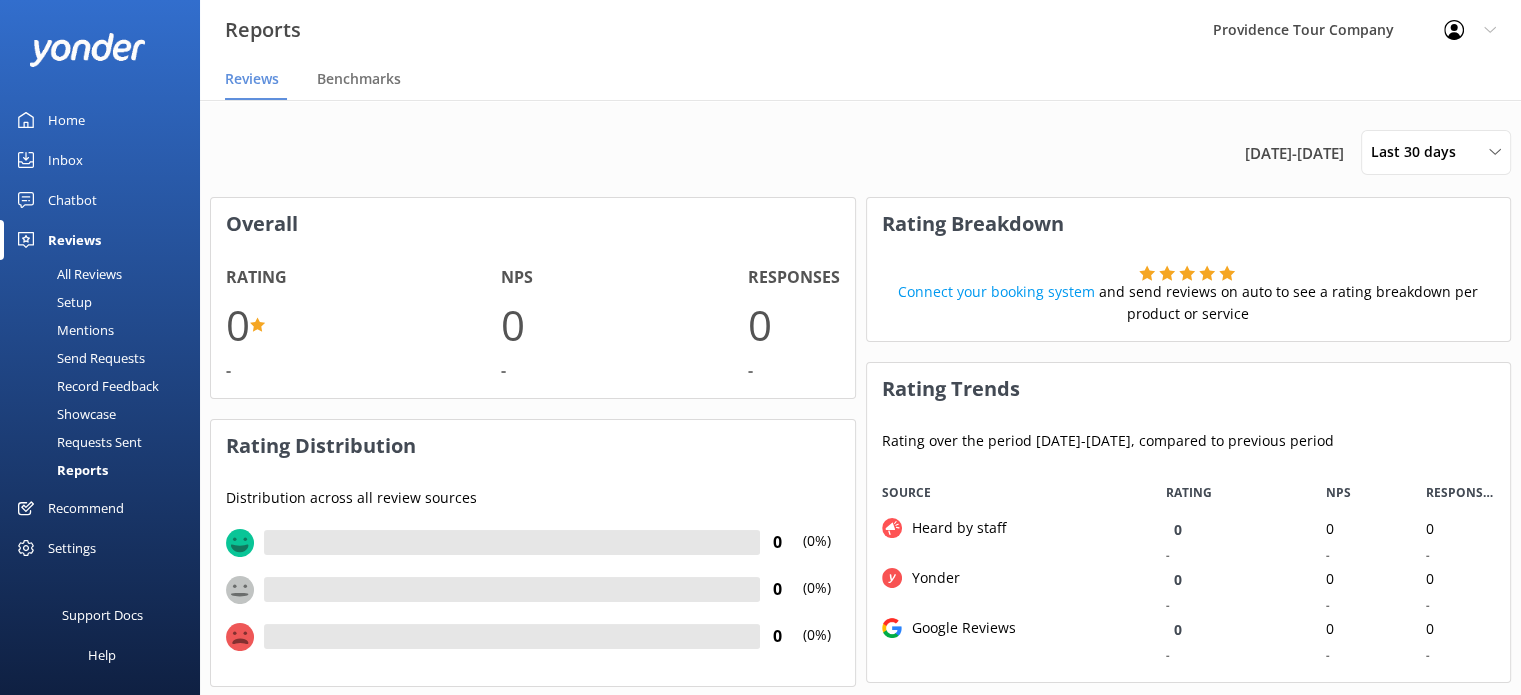 scroll, scrollTop: 16, scrollLeft: 16, axis: both 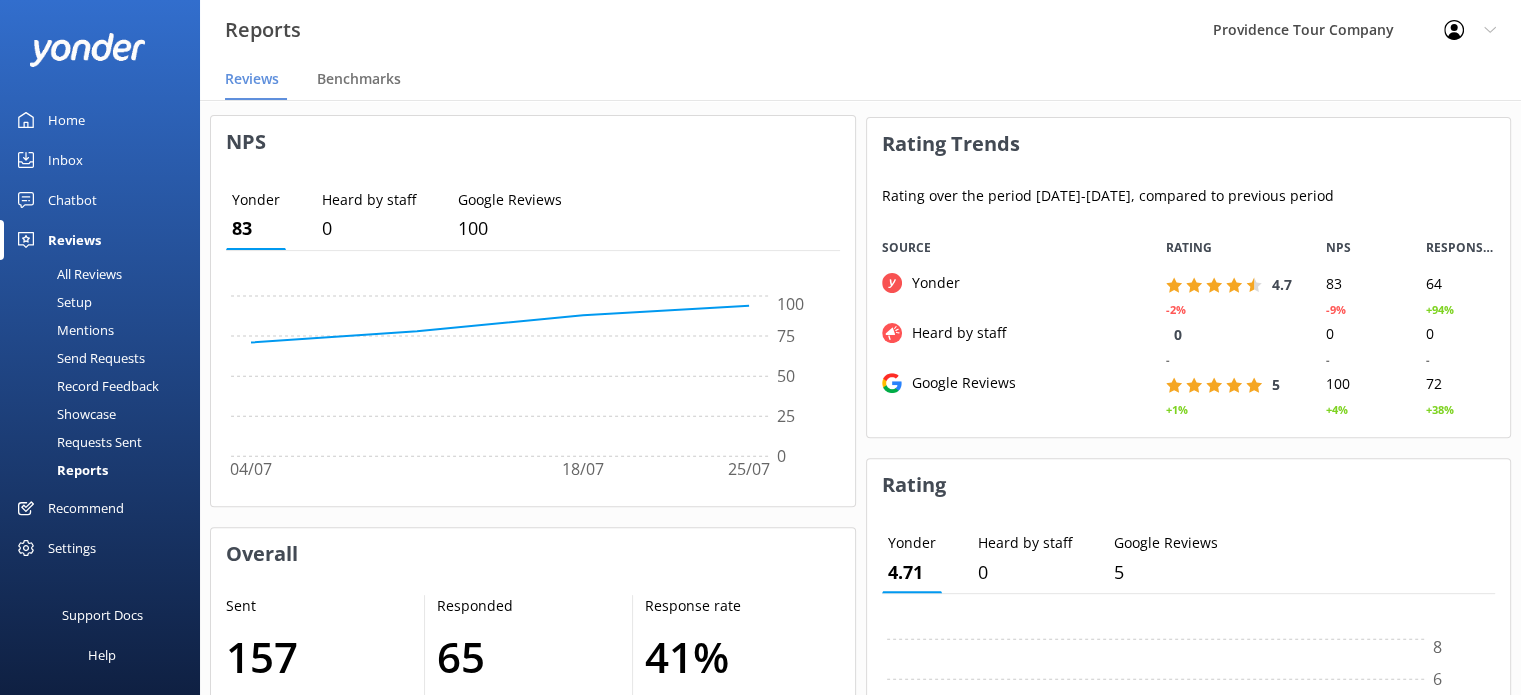 drag, startPoint x: 1363, startPoint y: 333, endPoint x: 1322, endPoint y: 147, distance: 190.46523 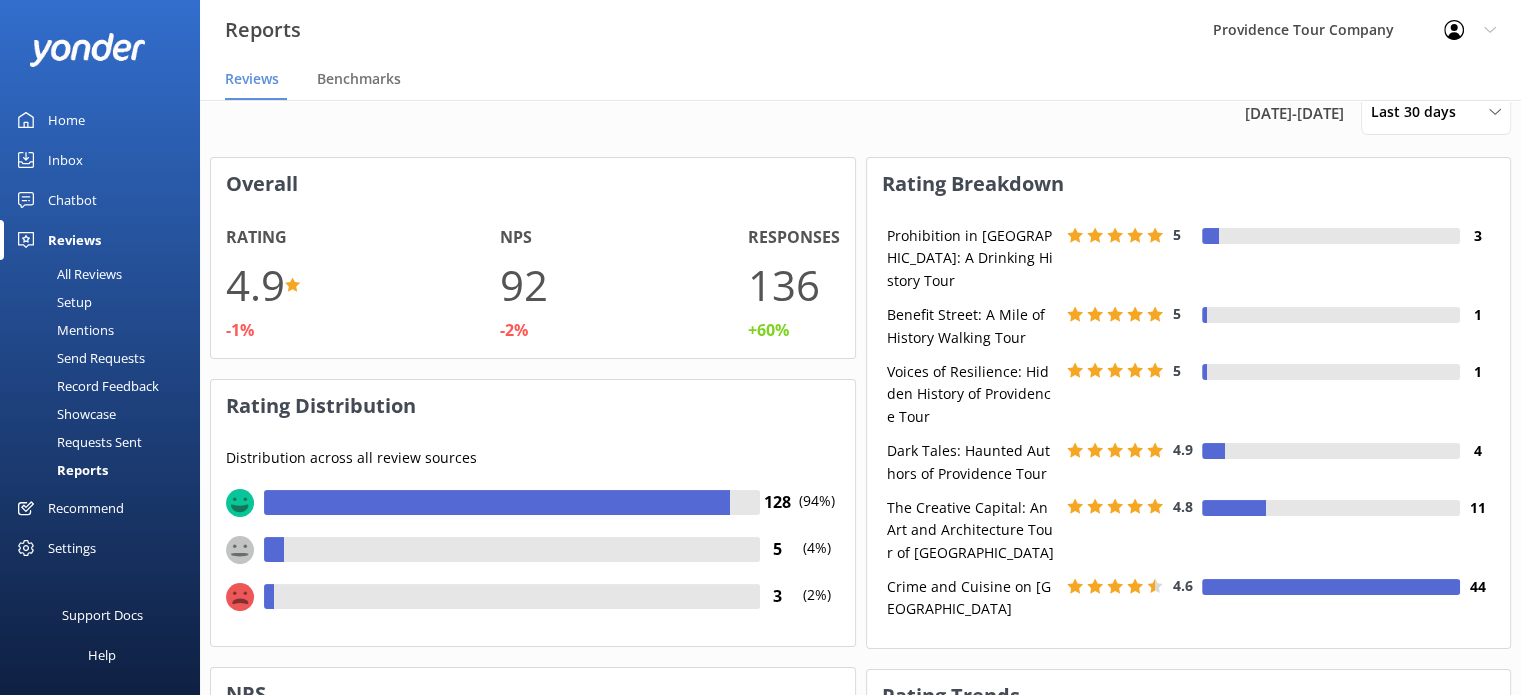 scroll, scrollTop: 0, scrollLeft: 0, axis: both 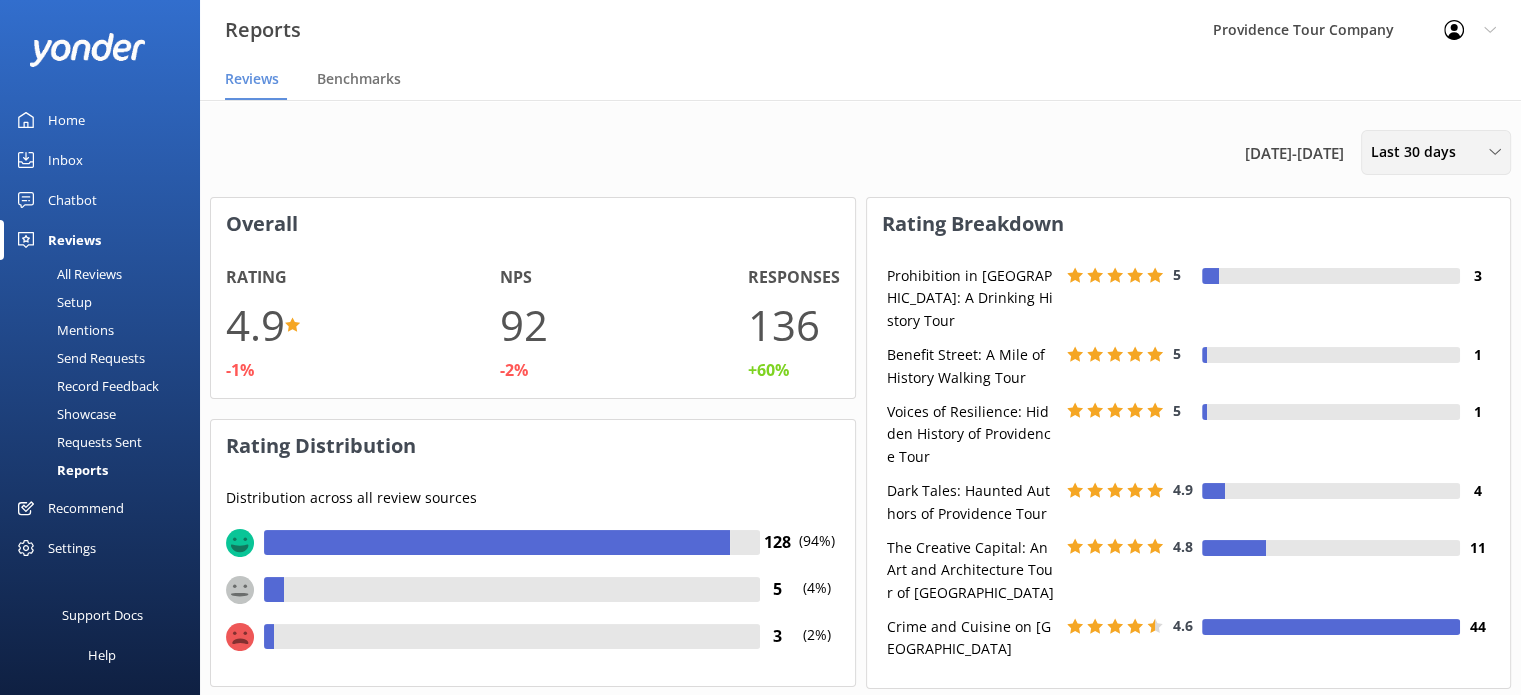 click on "Last 30 days" at bounding box center (1419, 152) 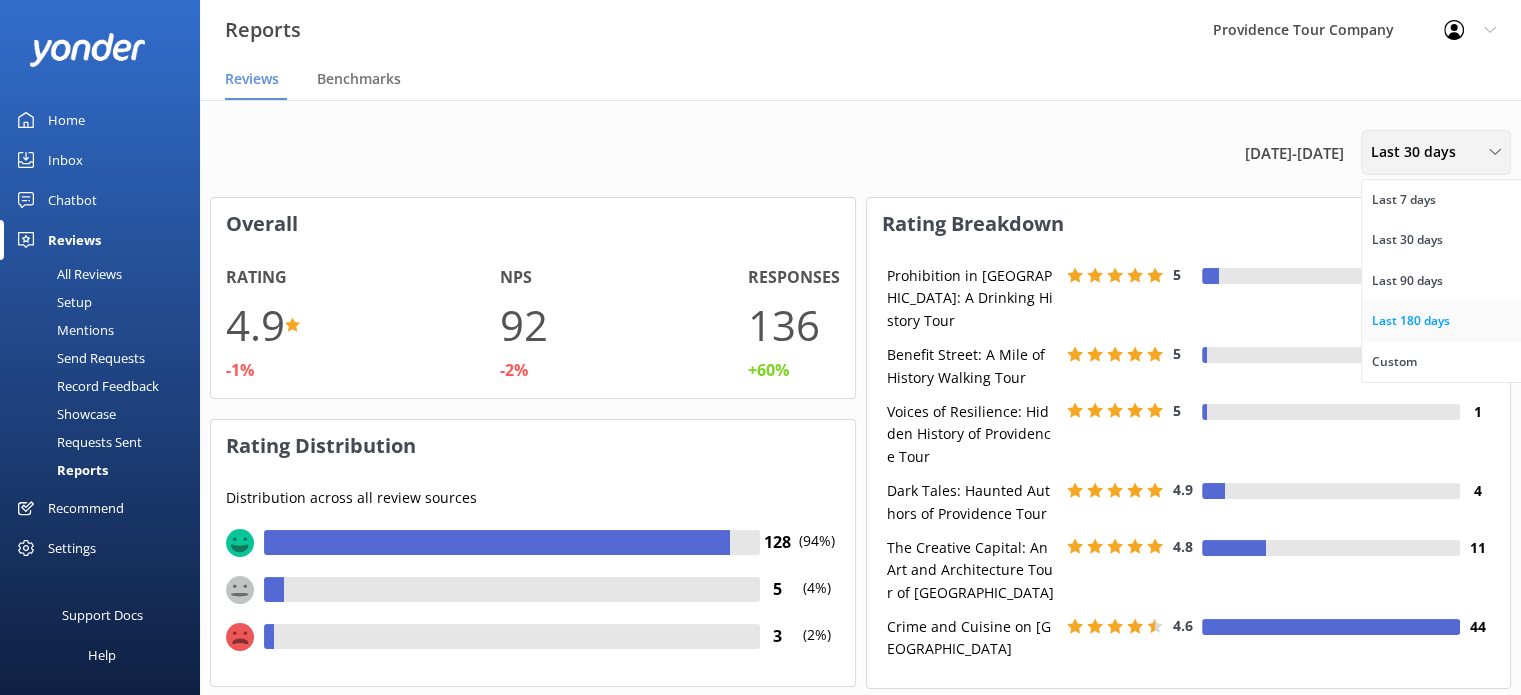 click on "Last 180 days" at bounding box center [1451, 321] 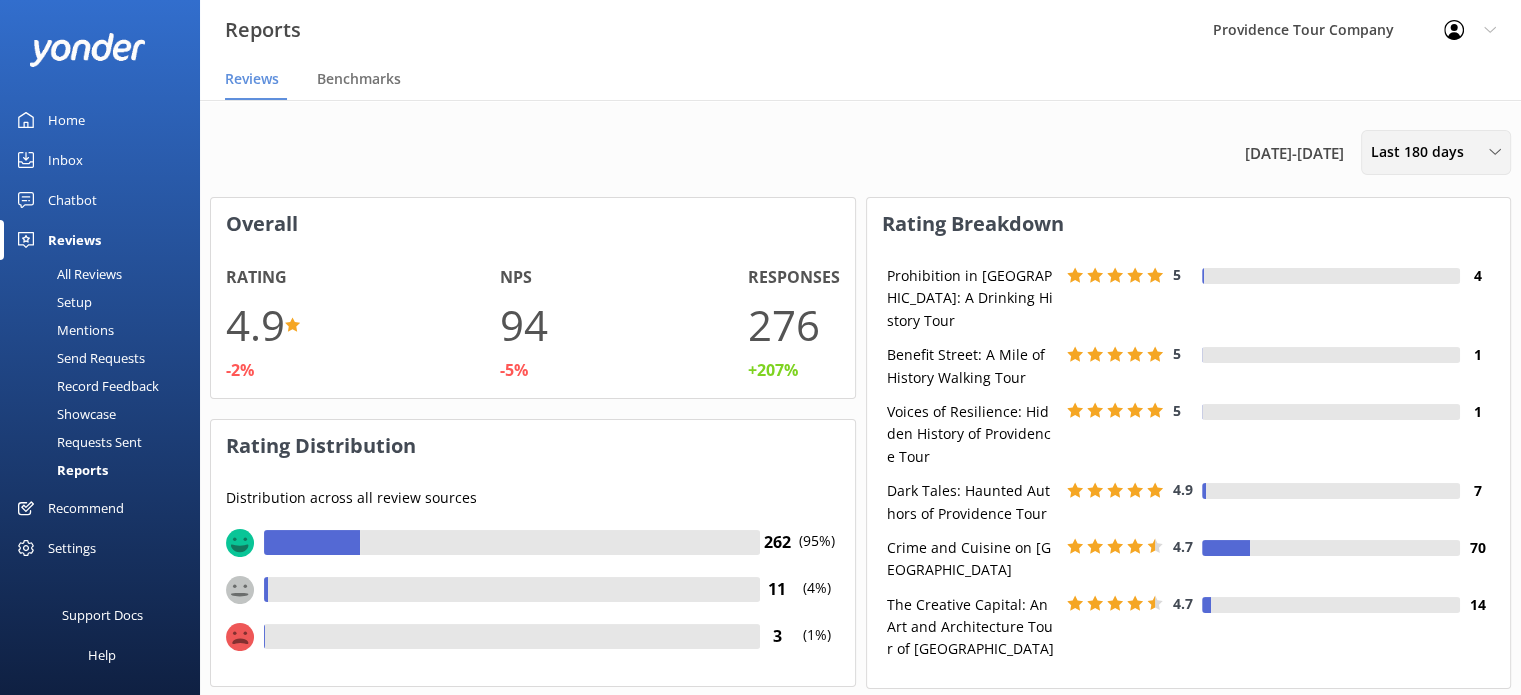 scroll, scrollTop: 16, scrollLeft: 16, axis: both 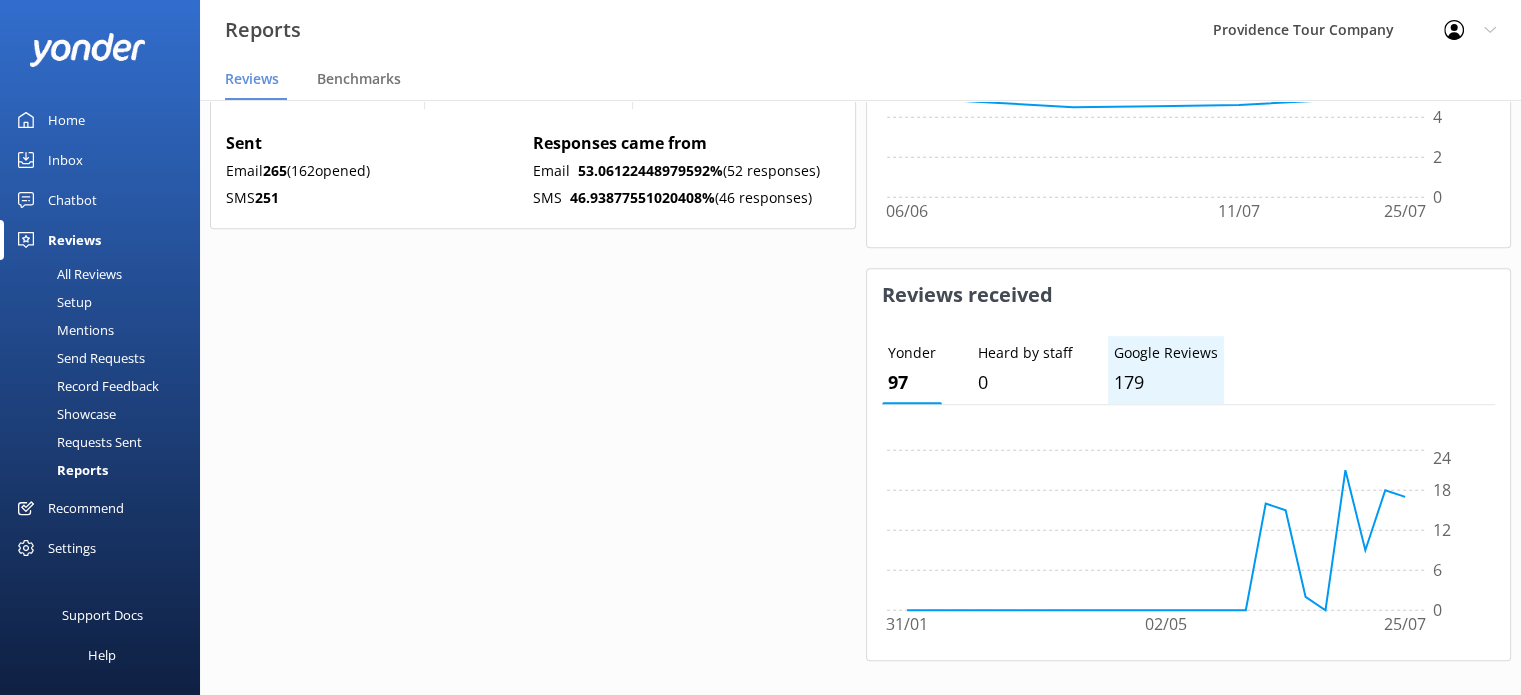 click on "Google Reviews" at bounding box center [1166, 353] 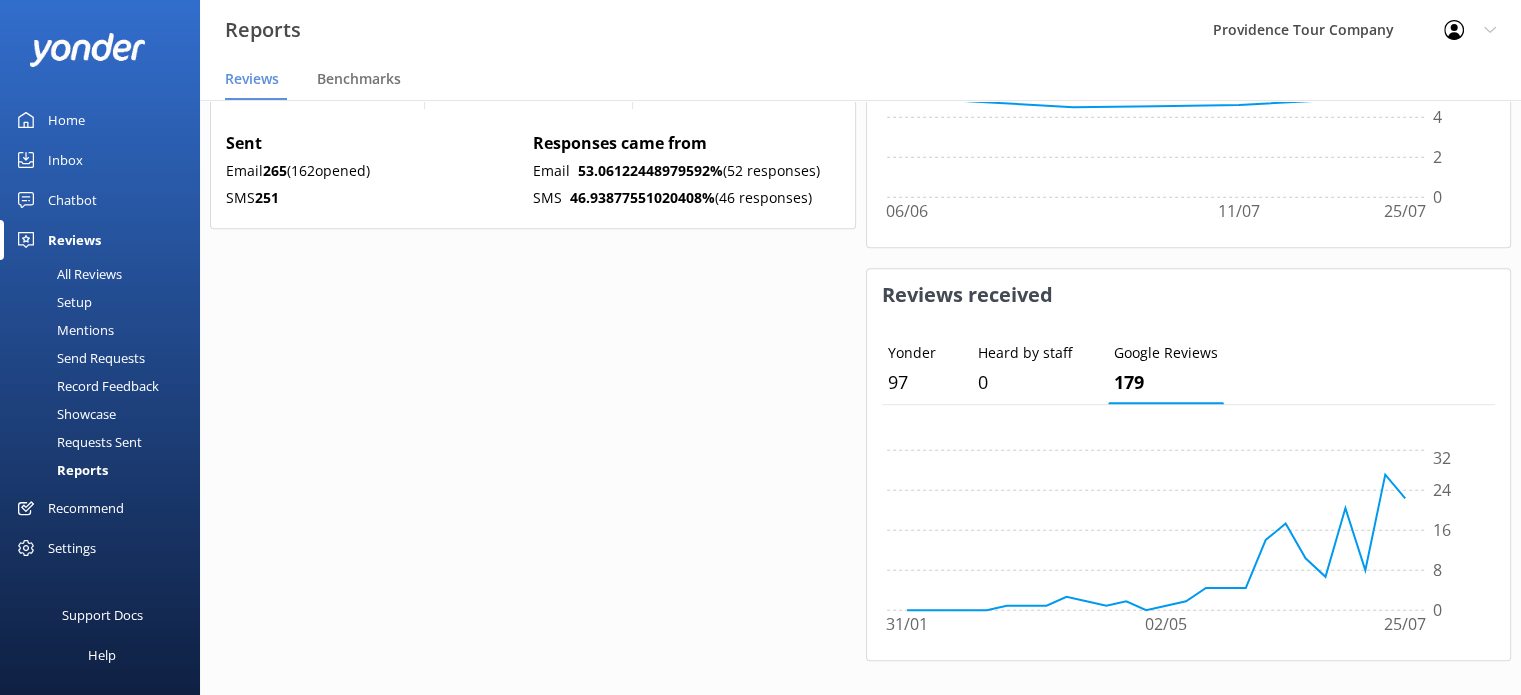 scroll, scrollTop: 1194, scrollLeft: 0, axis: vertical 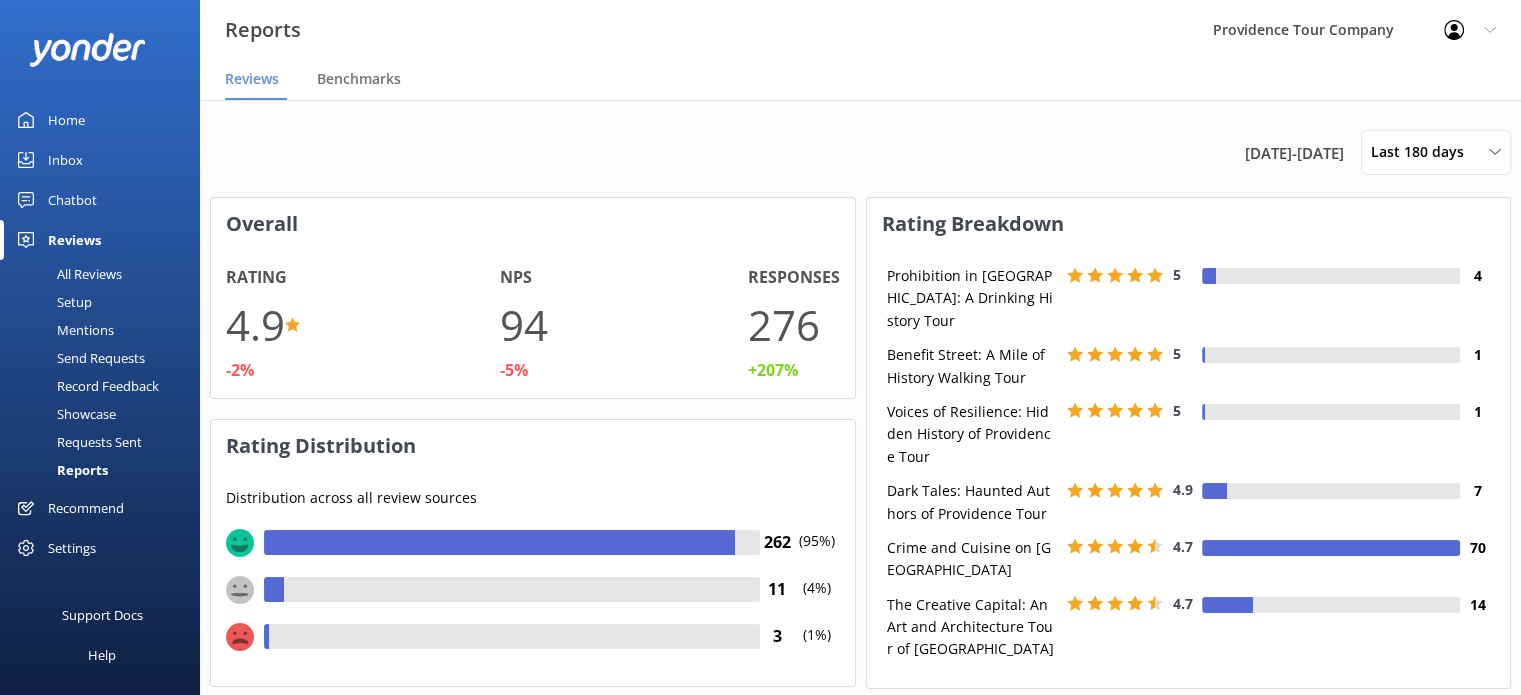 drag, startPoint x: 528, startPoint y: 479, endPoint x: 481, endPoint y: 13, distance: 468.36417 